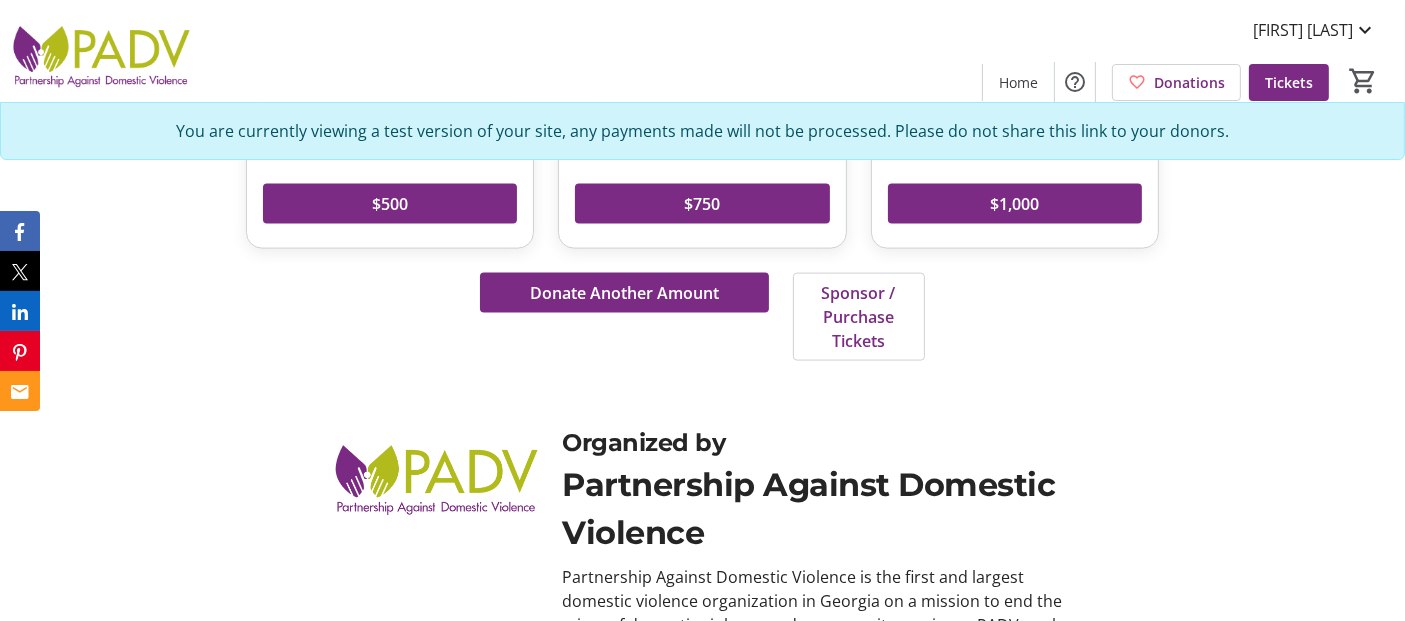 scroll, scrollTop: 2605, scrollLeft: 0, axis: vertical 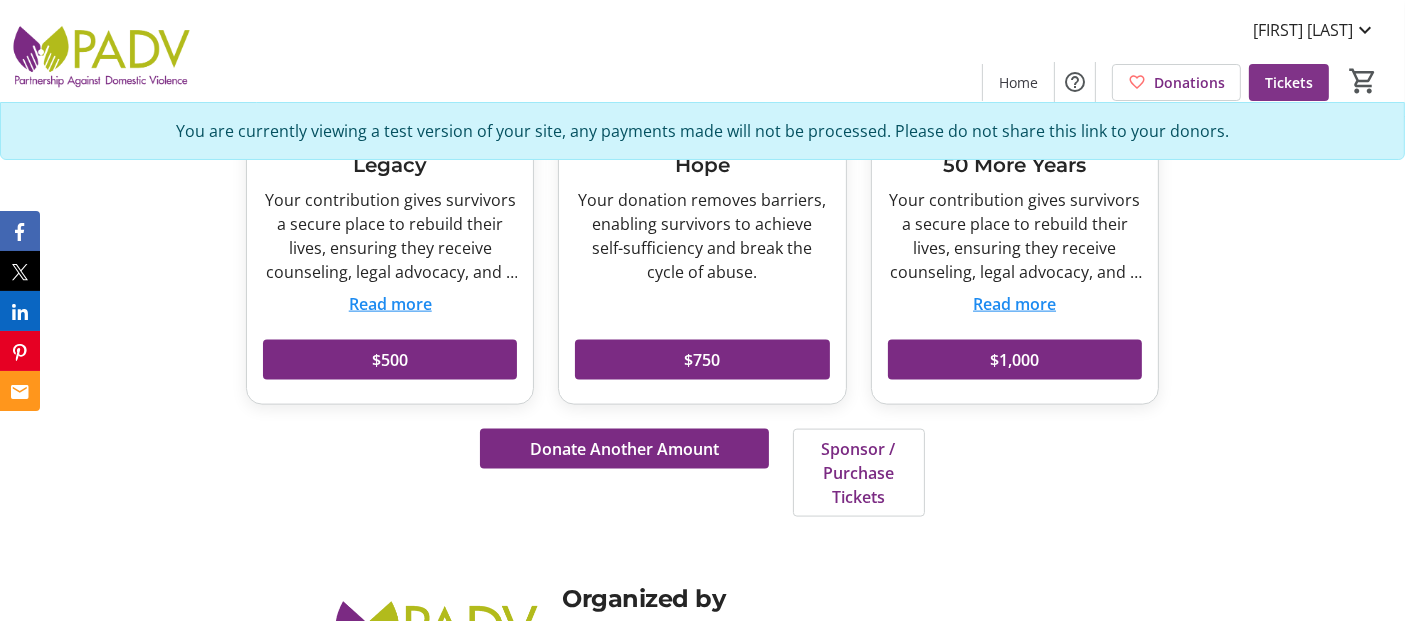 click on "Tickets" 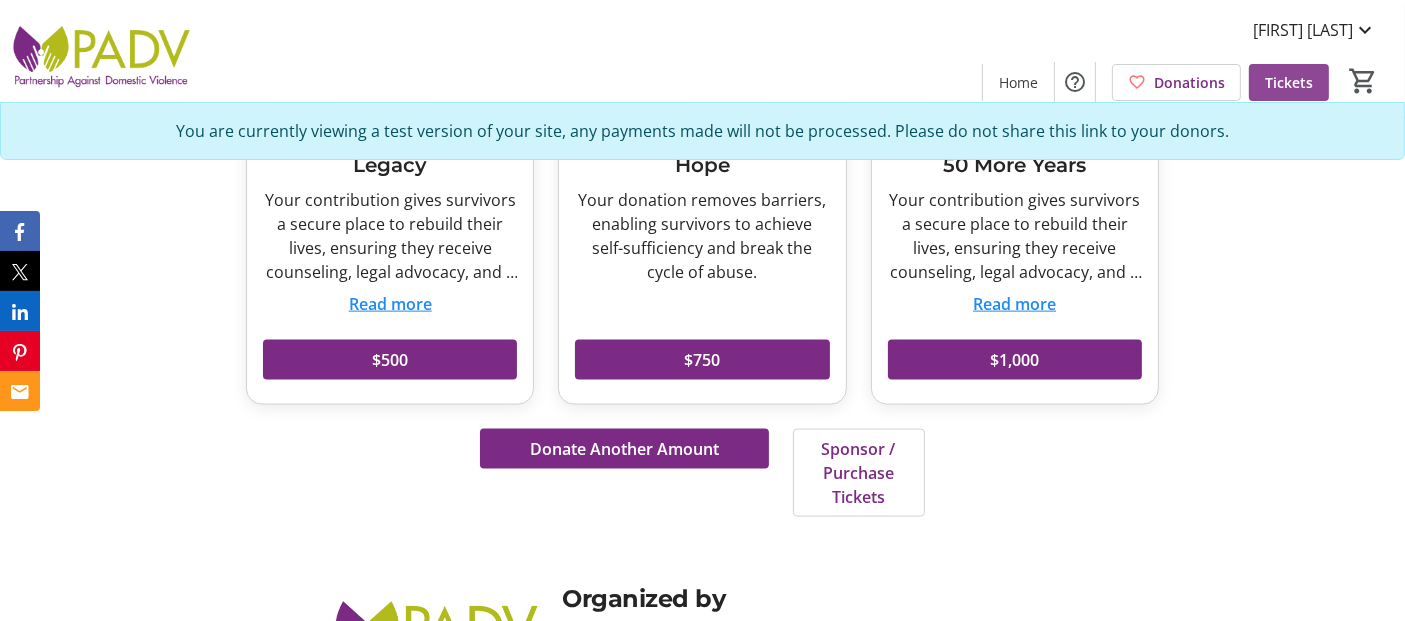 scroll, scrollTop: 0, scrollLeft: 0, axis: both 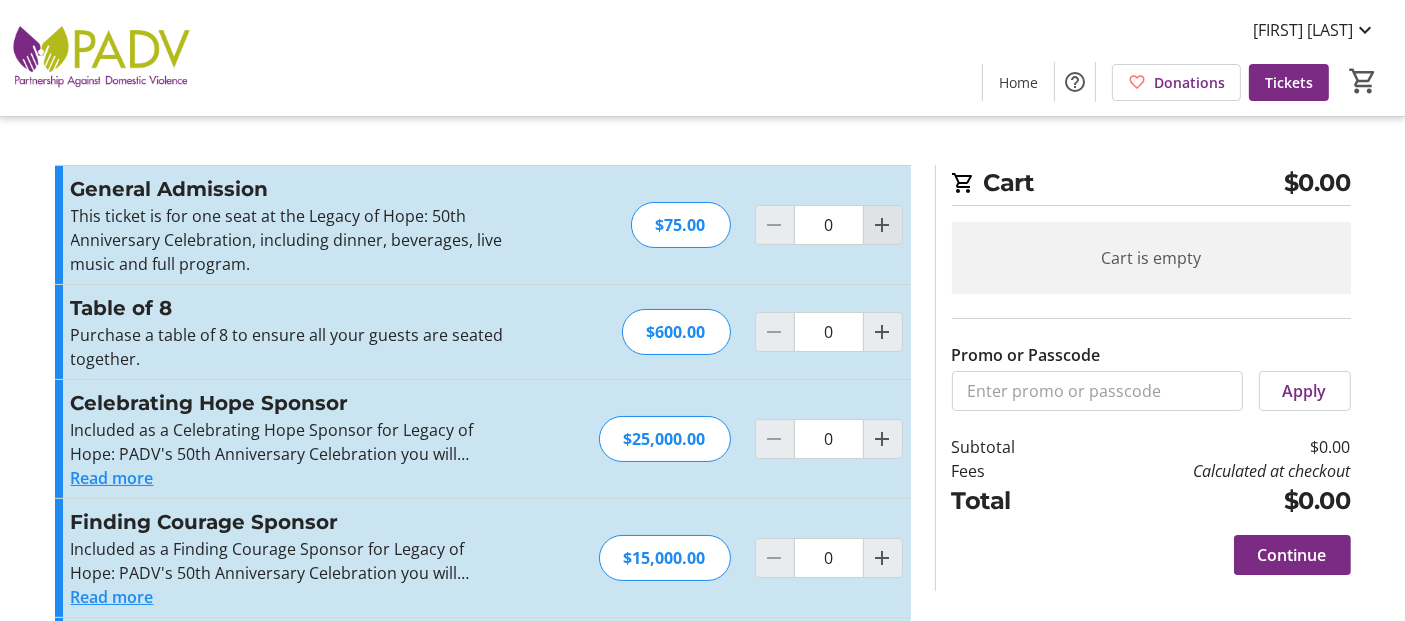 click 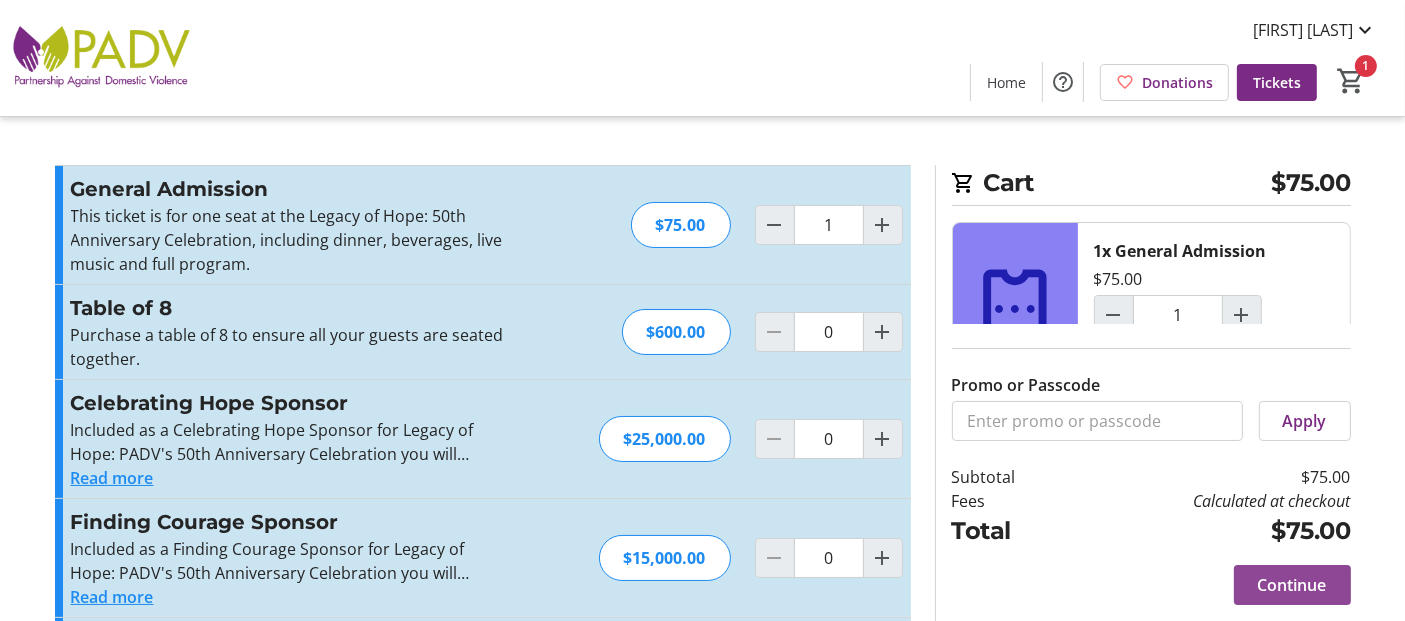 click on "Continue" 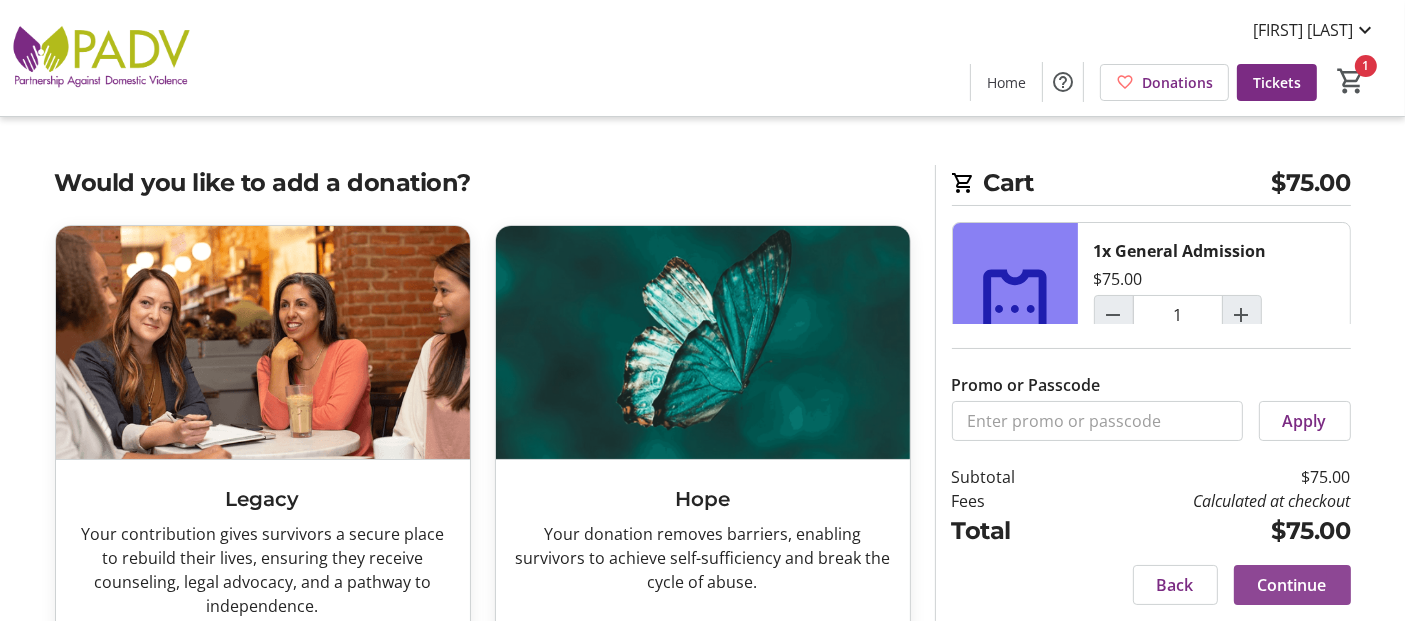 click on "Continue" 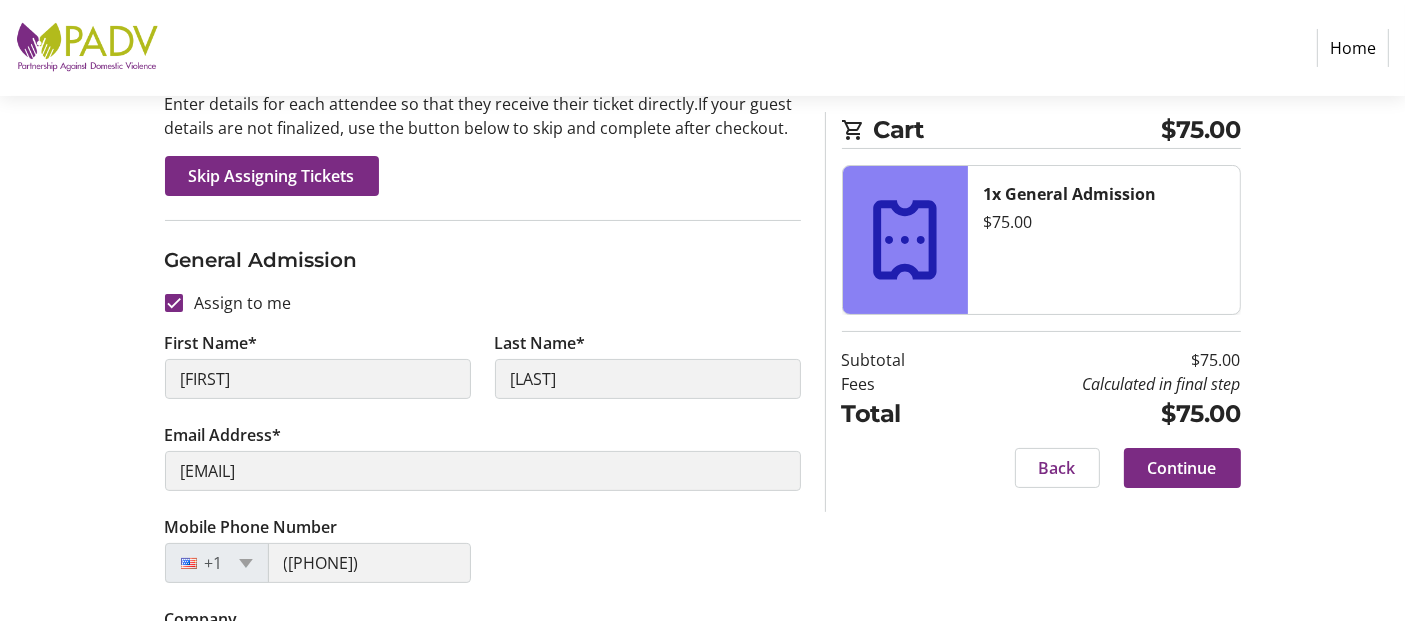 scroll, scrollTop: 297, scrollLeft: 0, axis: vertical 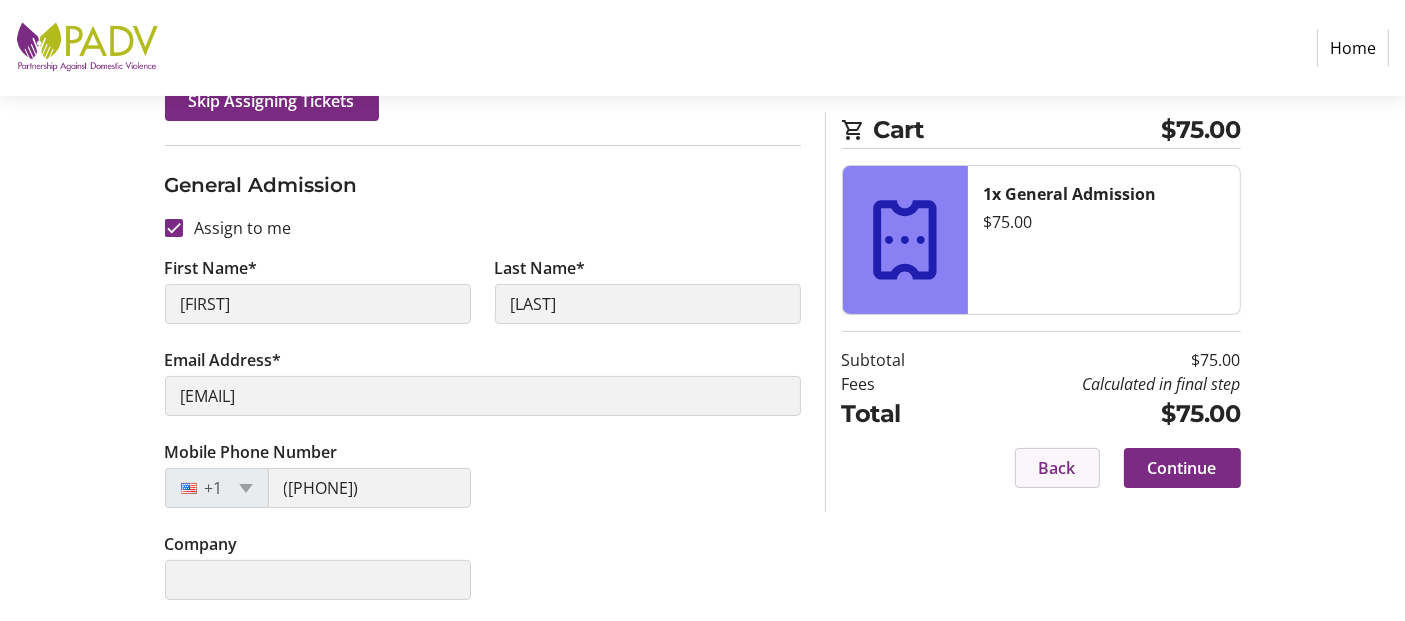 click on "Back" 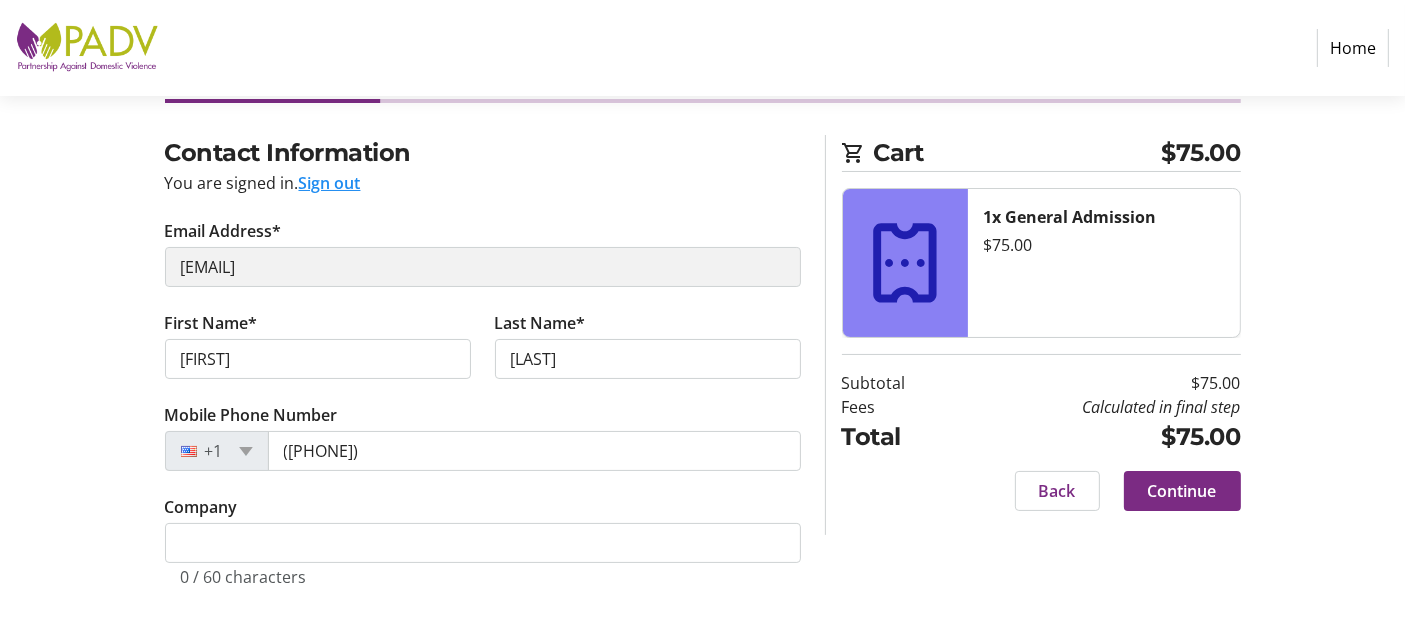scroll, scrollTop: 138, scrollLeft: 0, axis: vertical 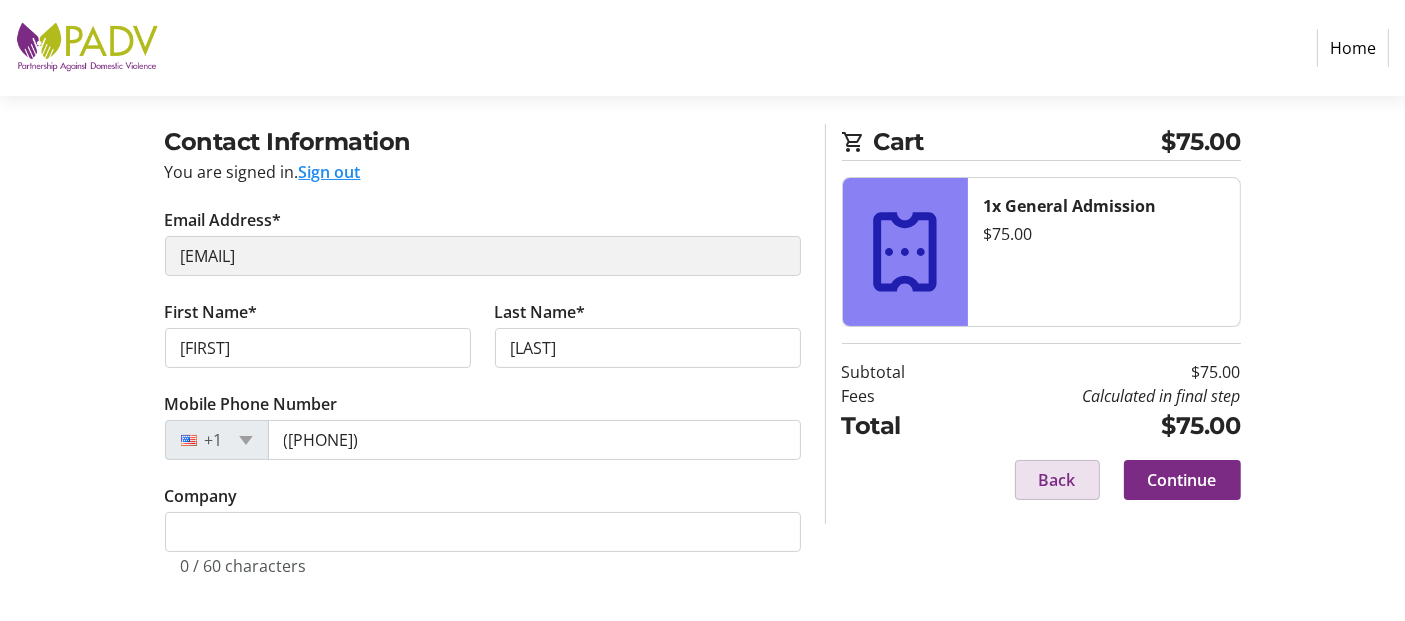 click on "Back" 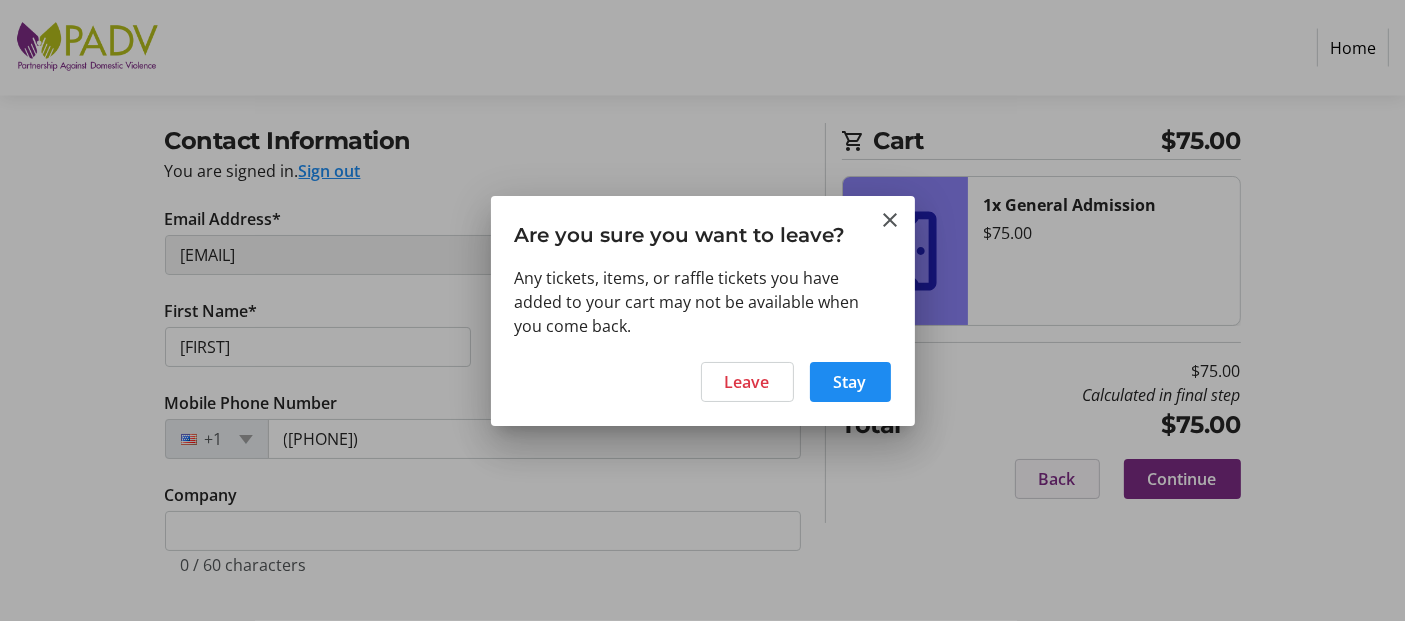 scroll, scrollTop: 0, scrollLeft: 0, axis: both 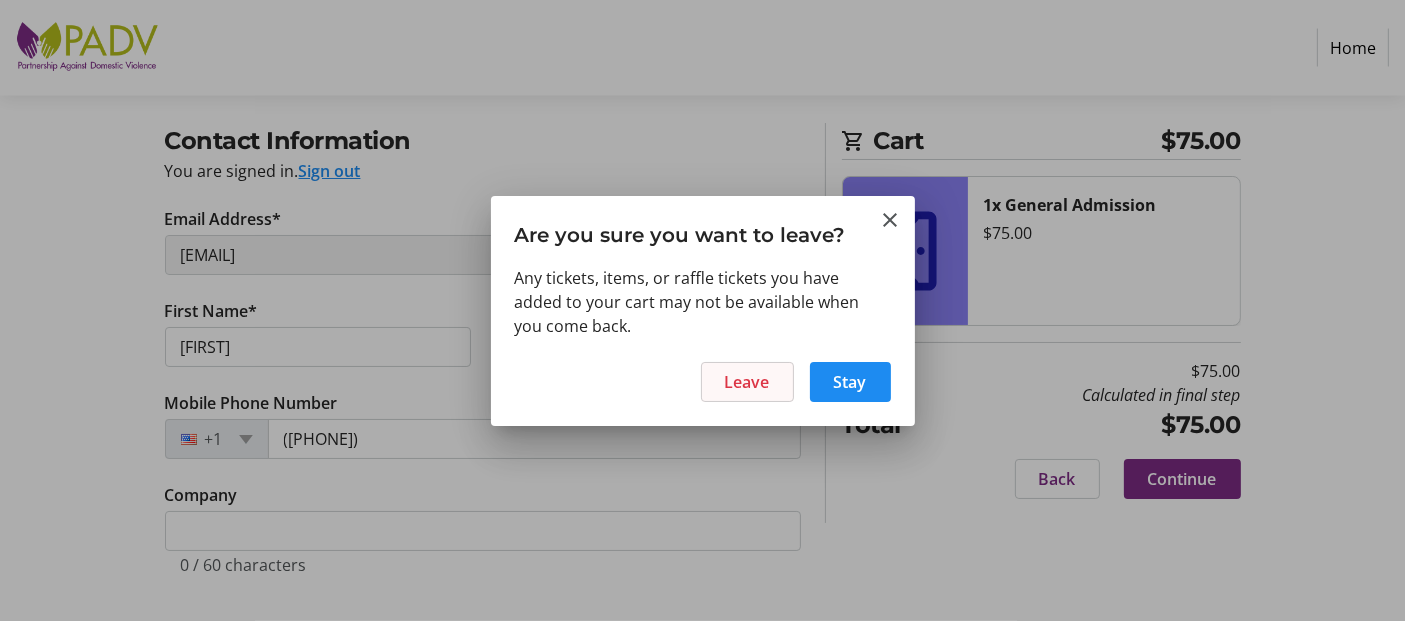 click on "Leave" at bounding box center [747, 382] 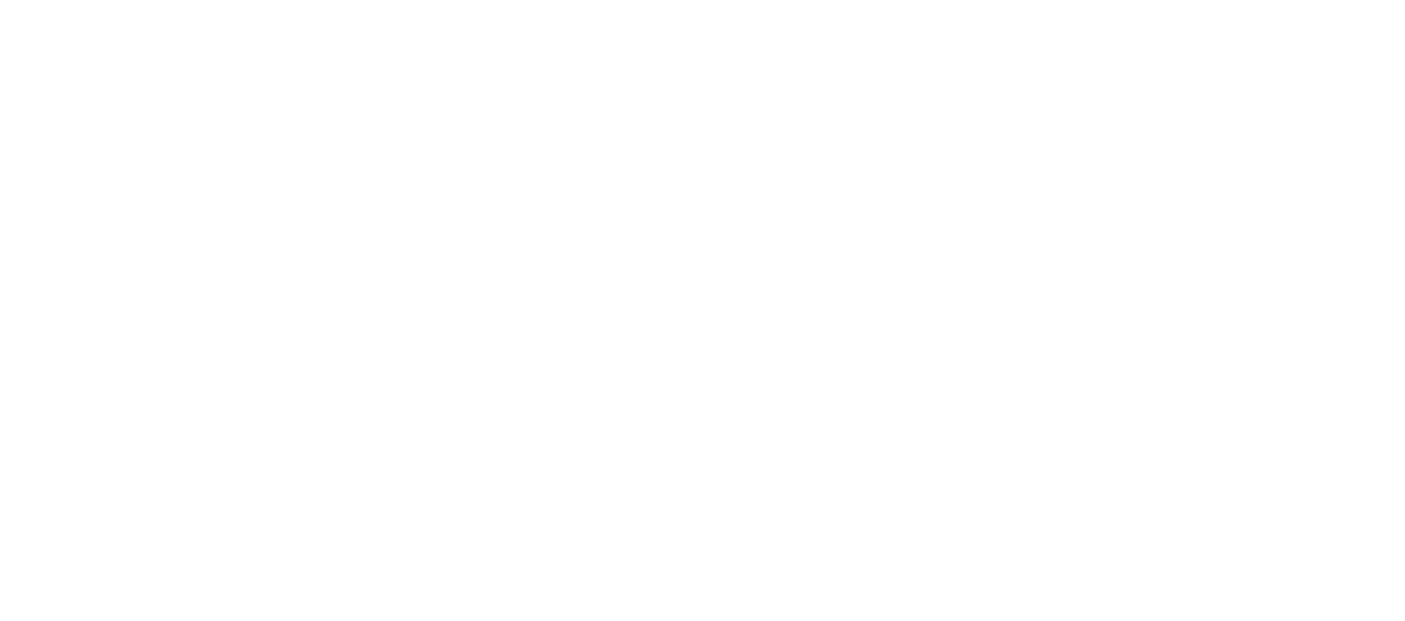 scroll, scrollTop: 0, scrollLeft: 0, axis: both 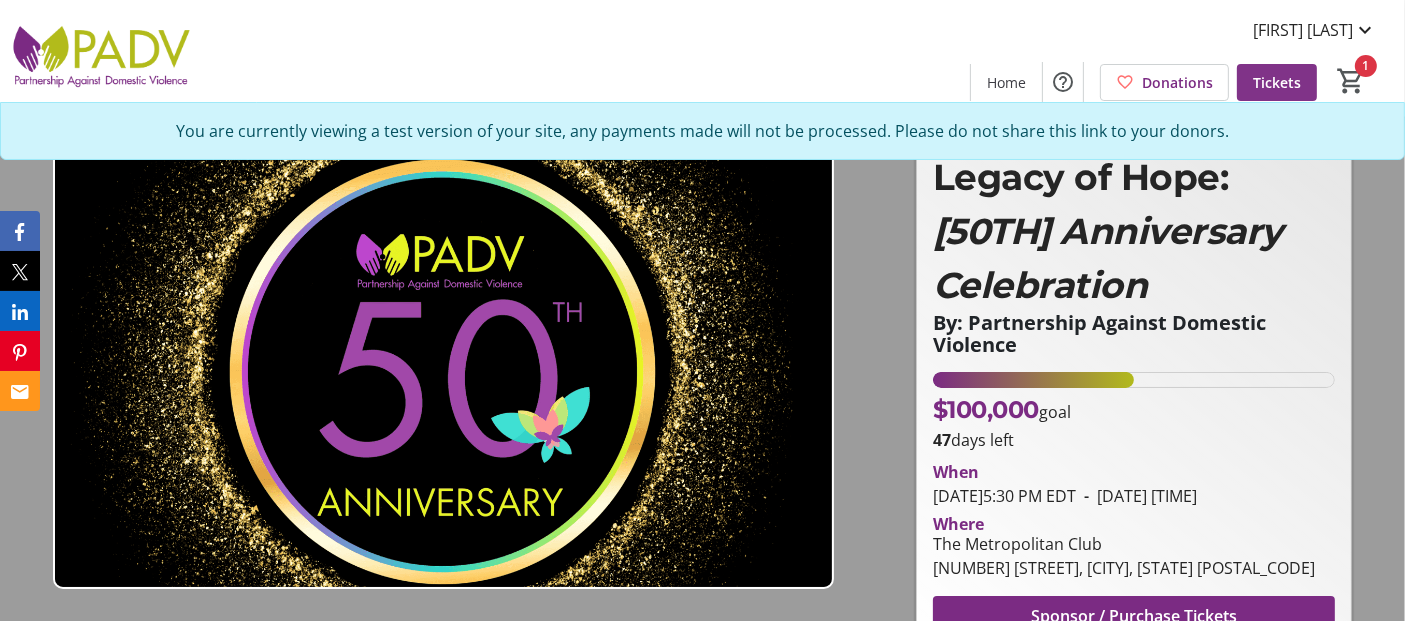 click on "Tickets" 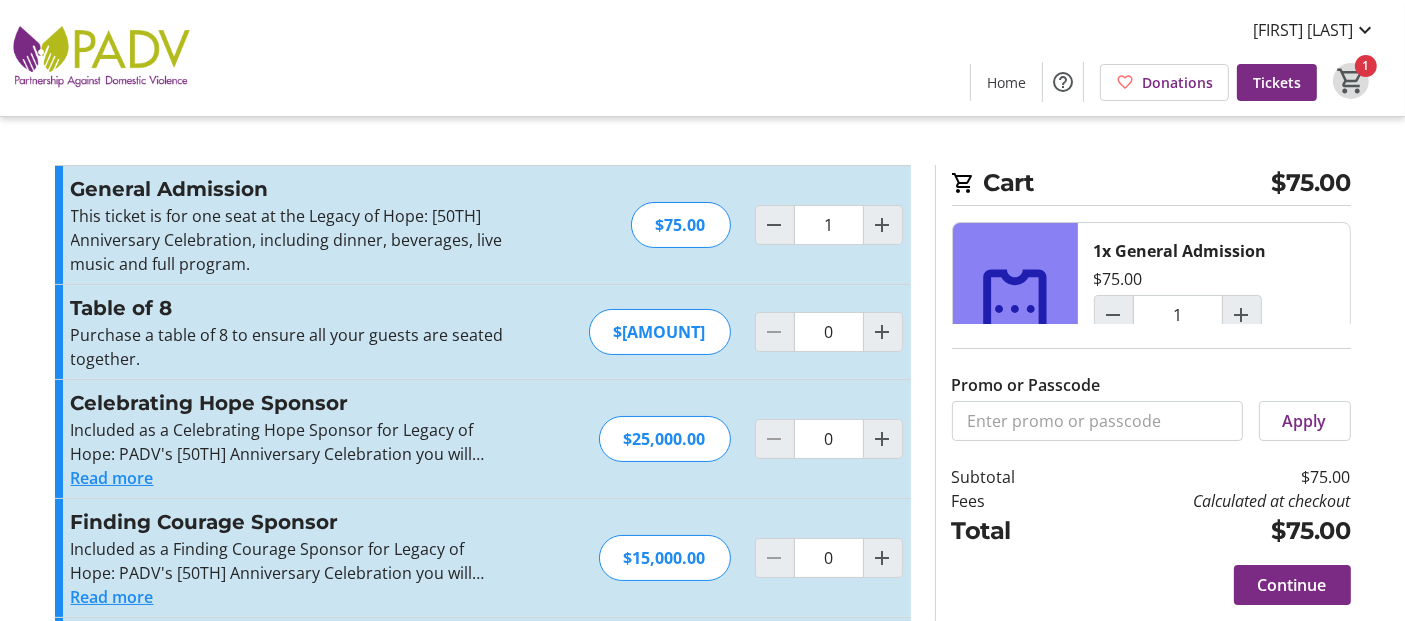 click on "1" 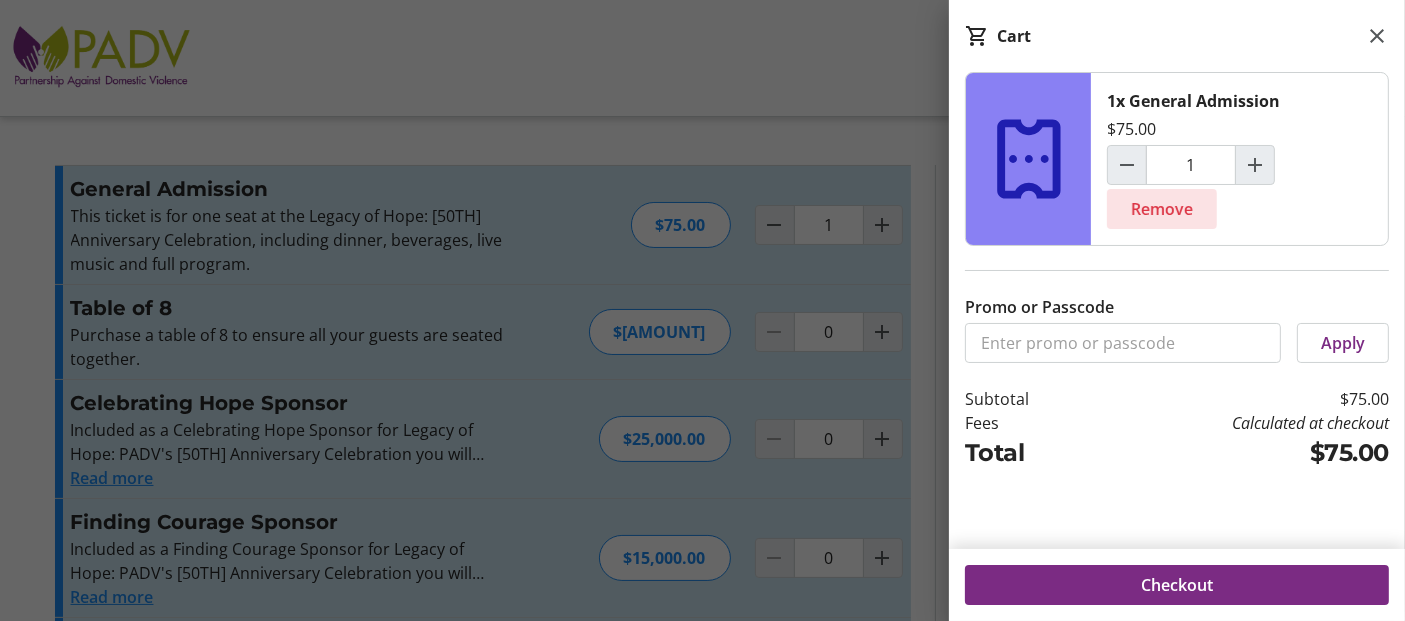 click on "Remove" 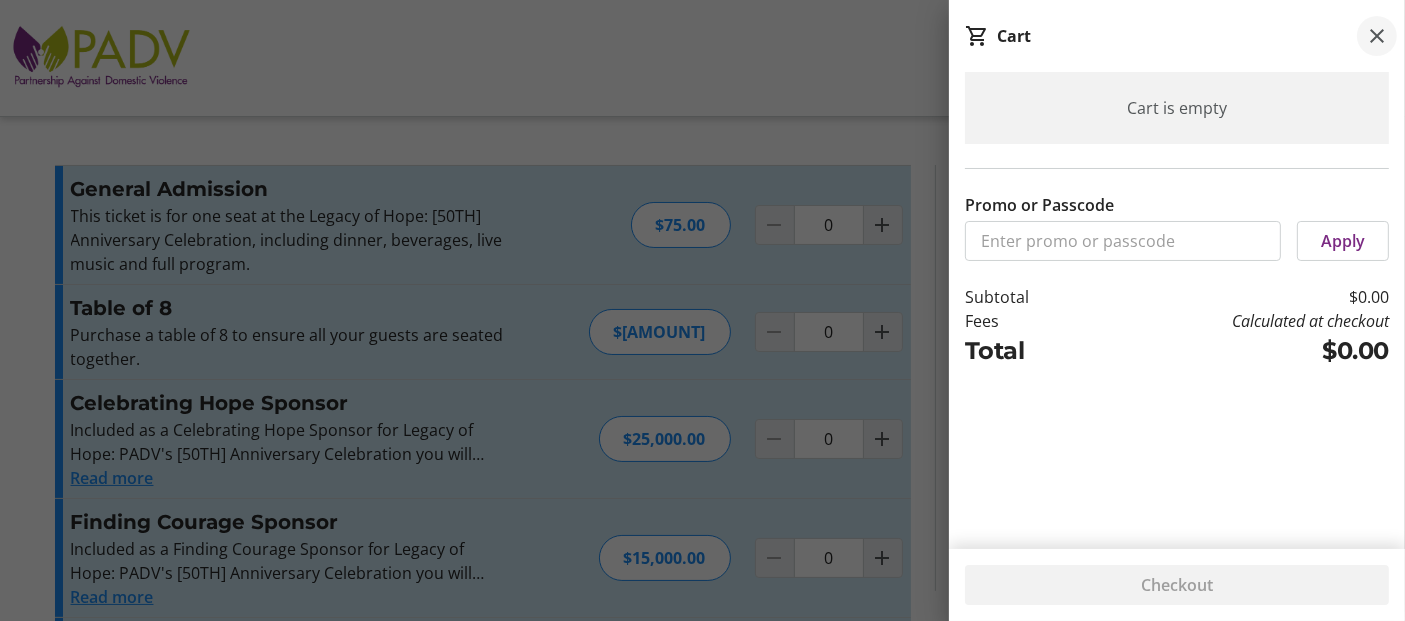 click 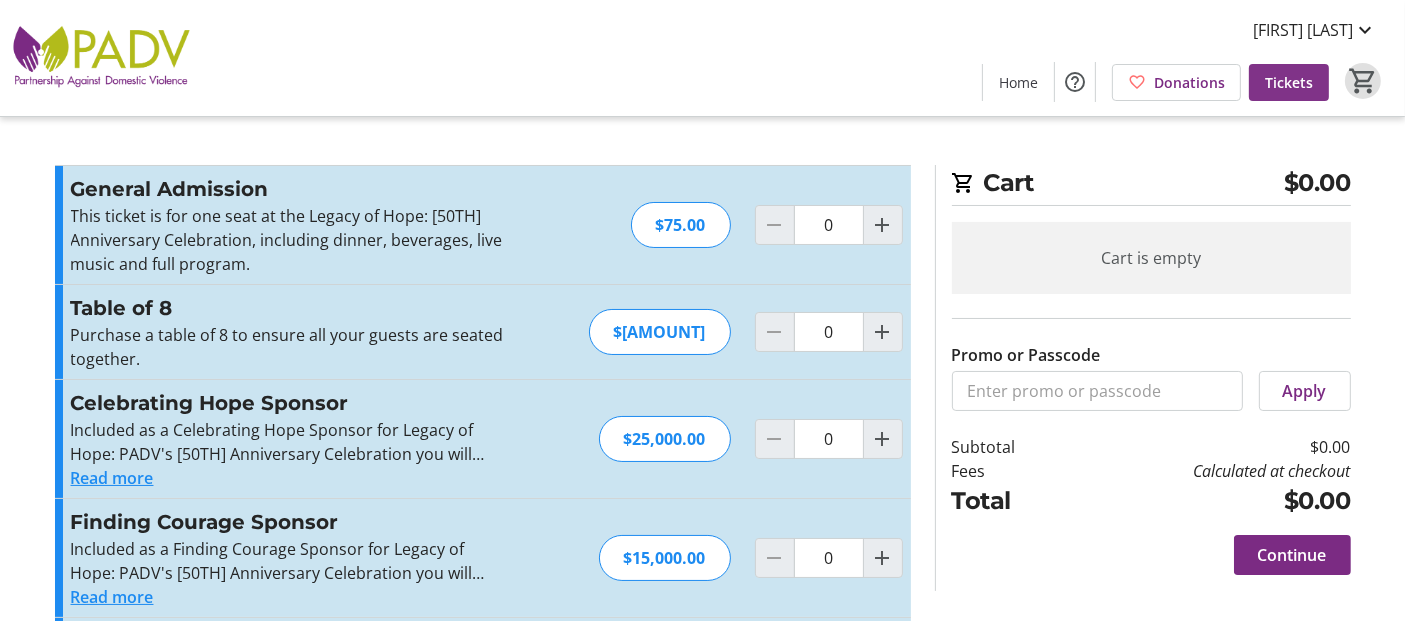 click on "Tickets" 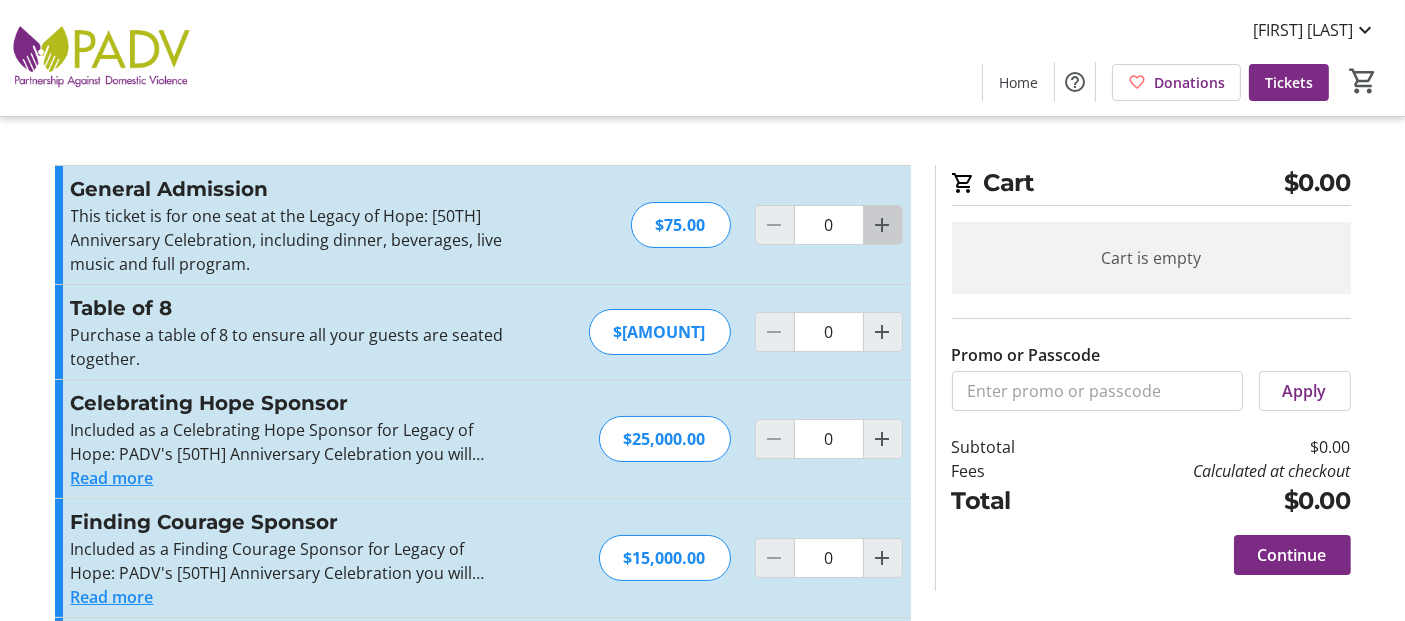 click 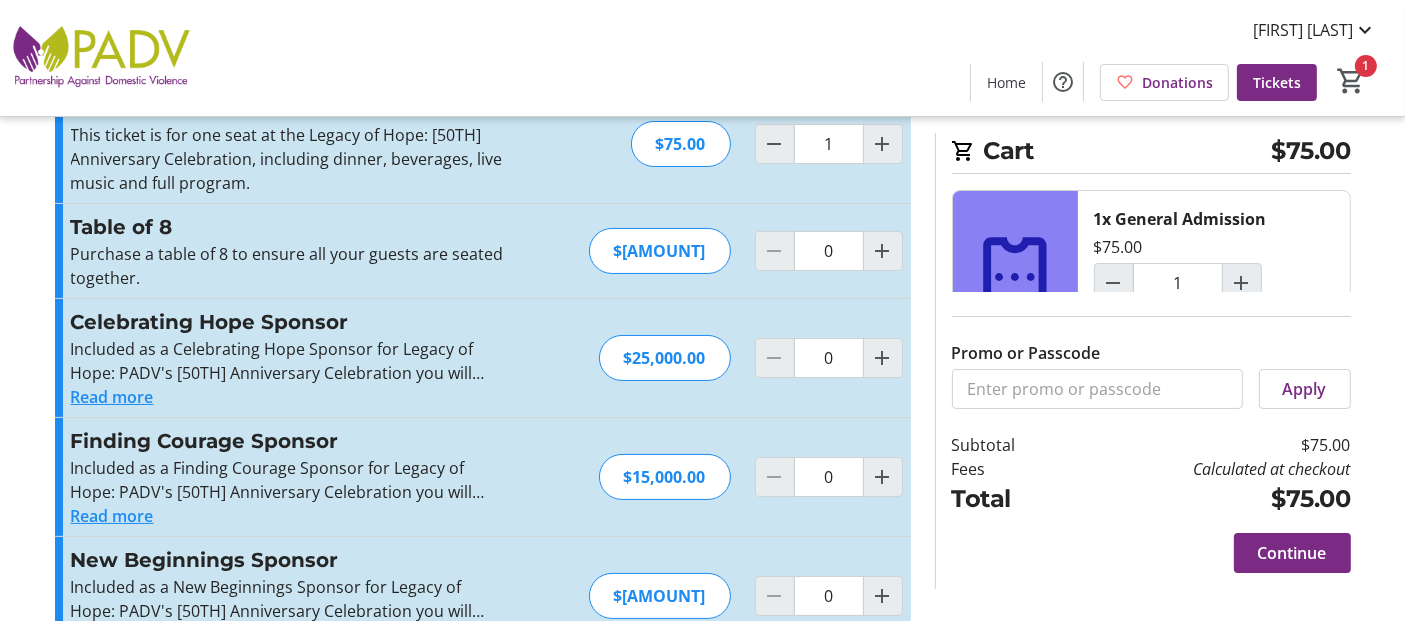 scroll, scrollTop: 111, scrollLeft: 0, axis: vertical 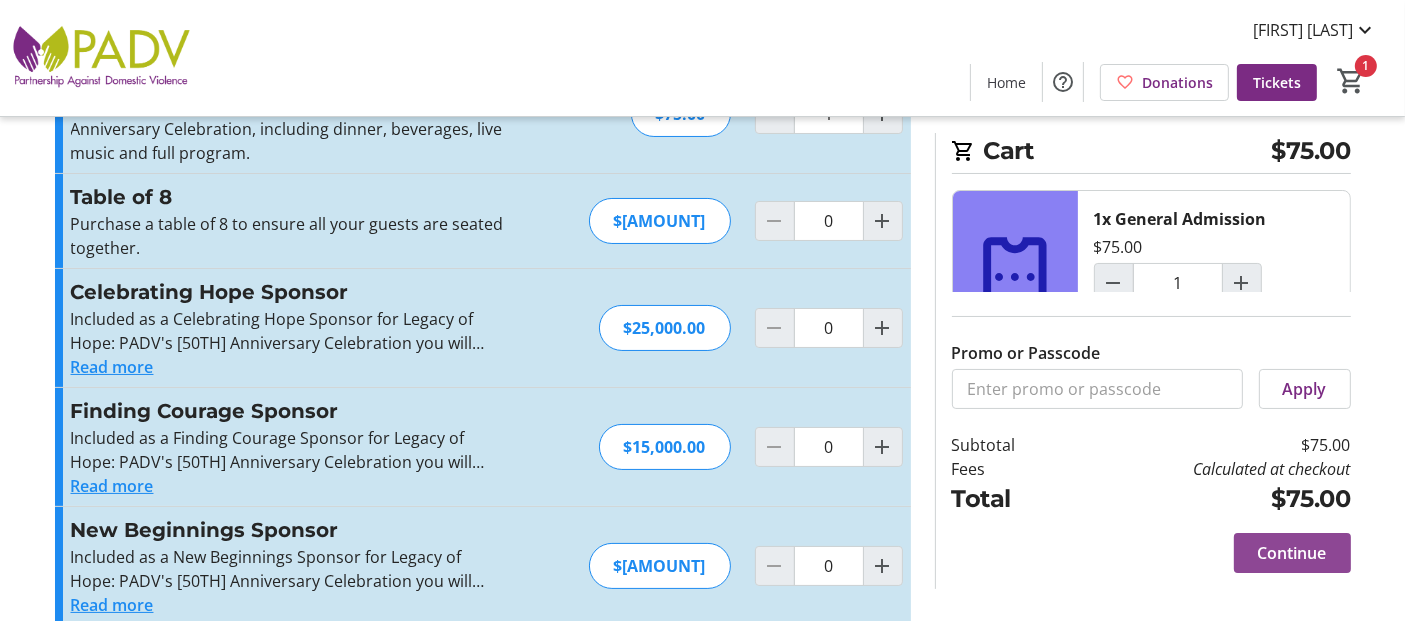 click 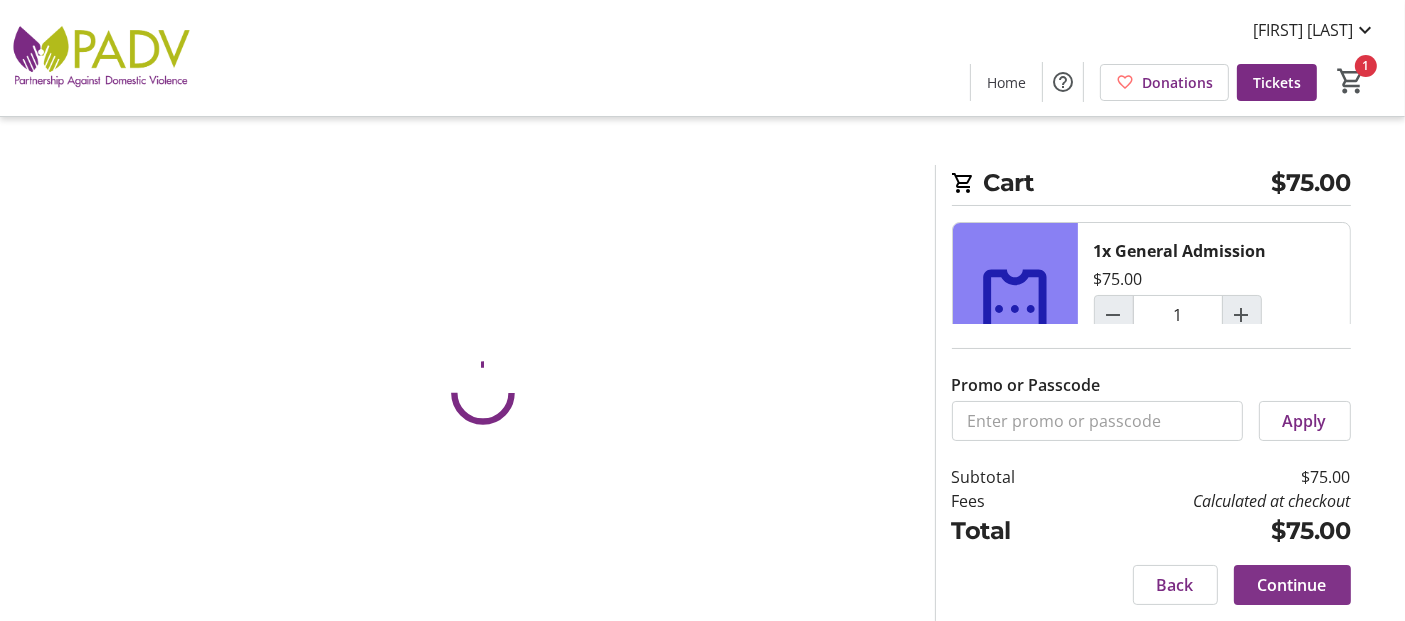 scroll, scrollTop: 0, scrollLeft: 0, axis: both 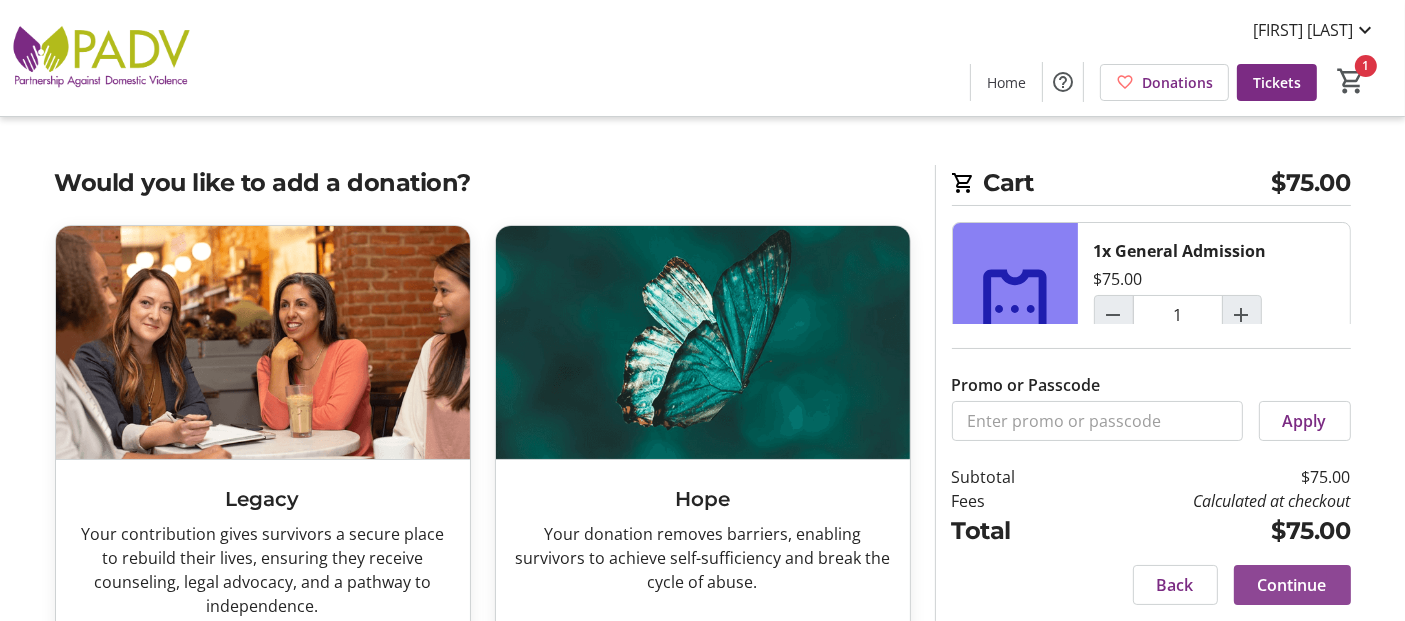click 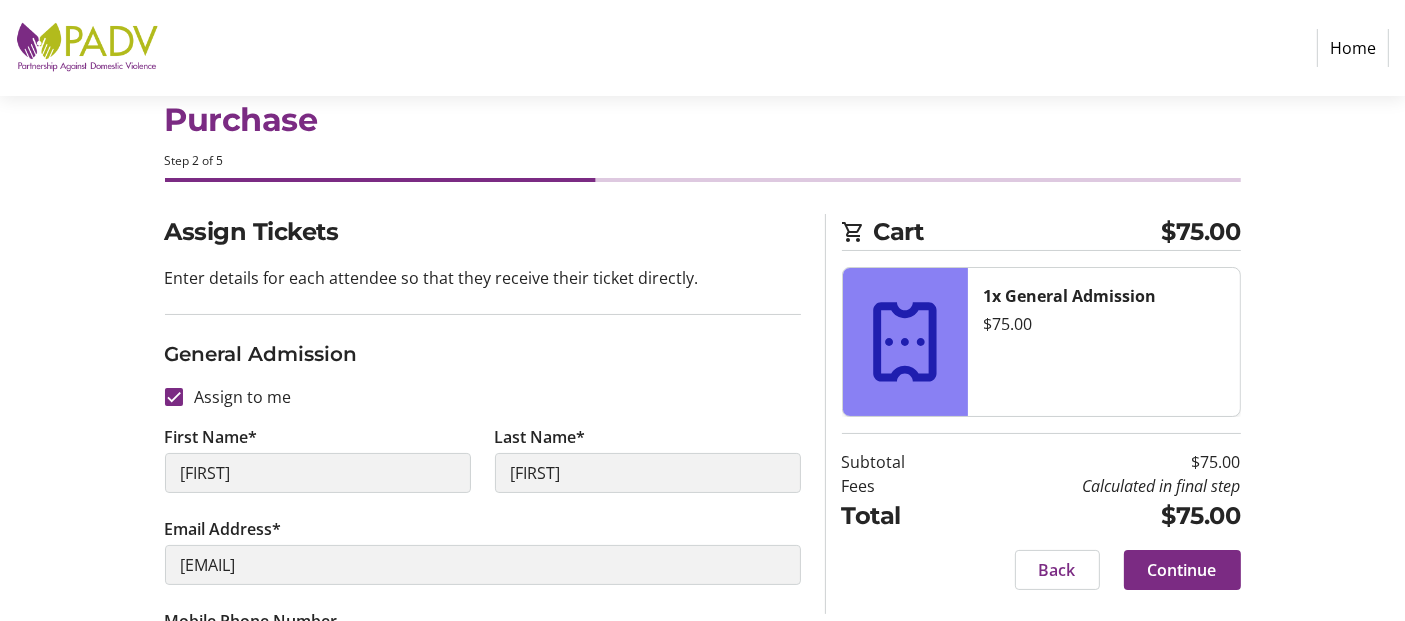 scroll, scrollTop: 23, scrollLeft: 0, axis: vertical 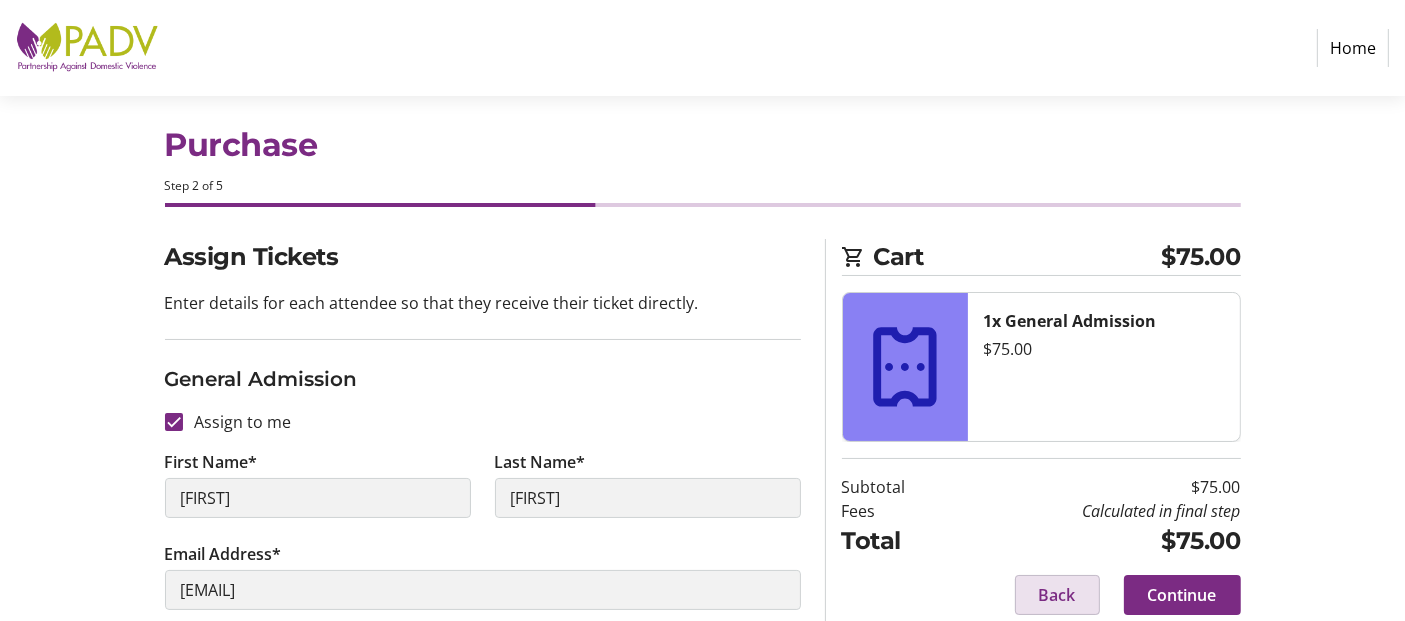 click on "Back" 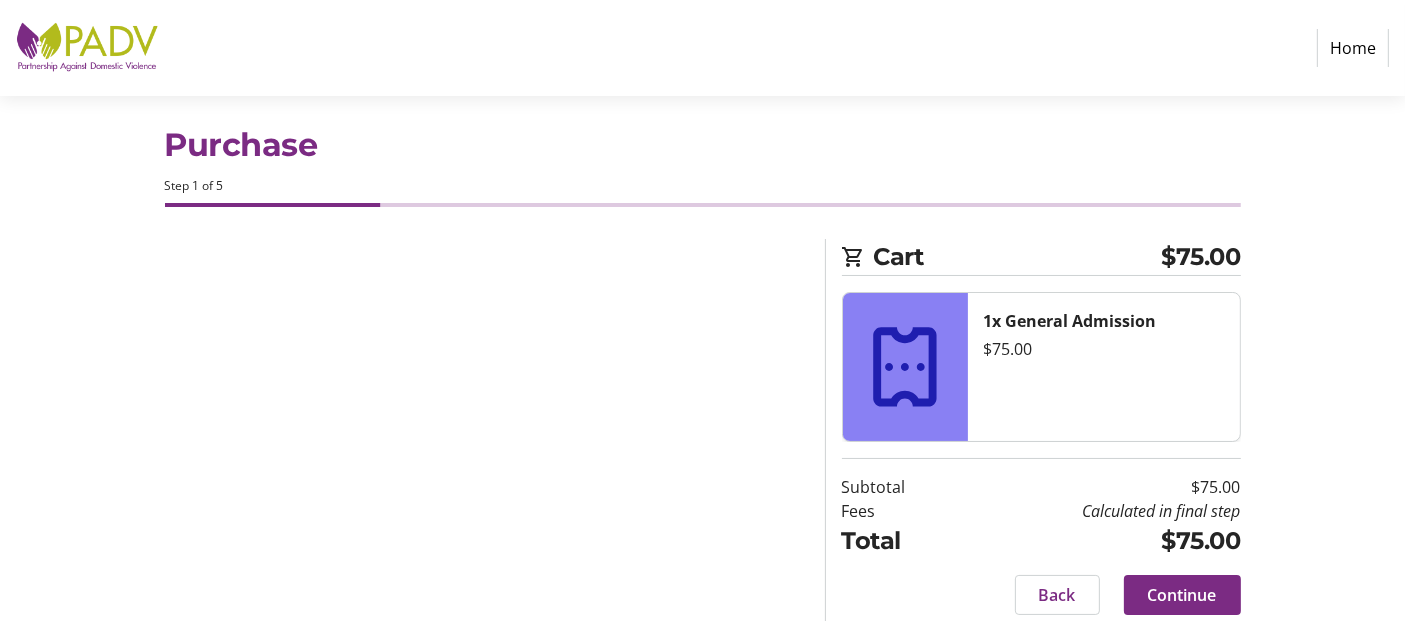 scroll, scrollTop: 0, scrollLeft: 0, axis: both 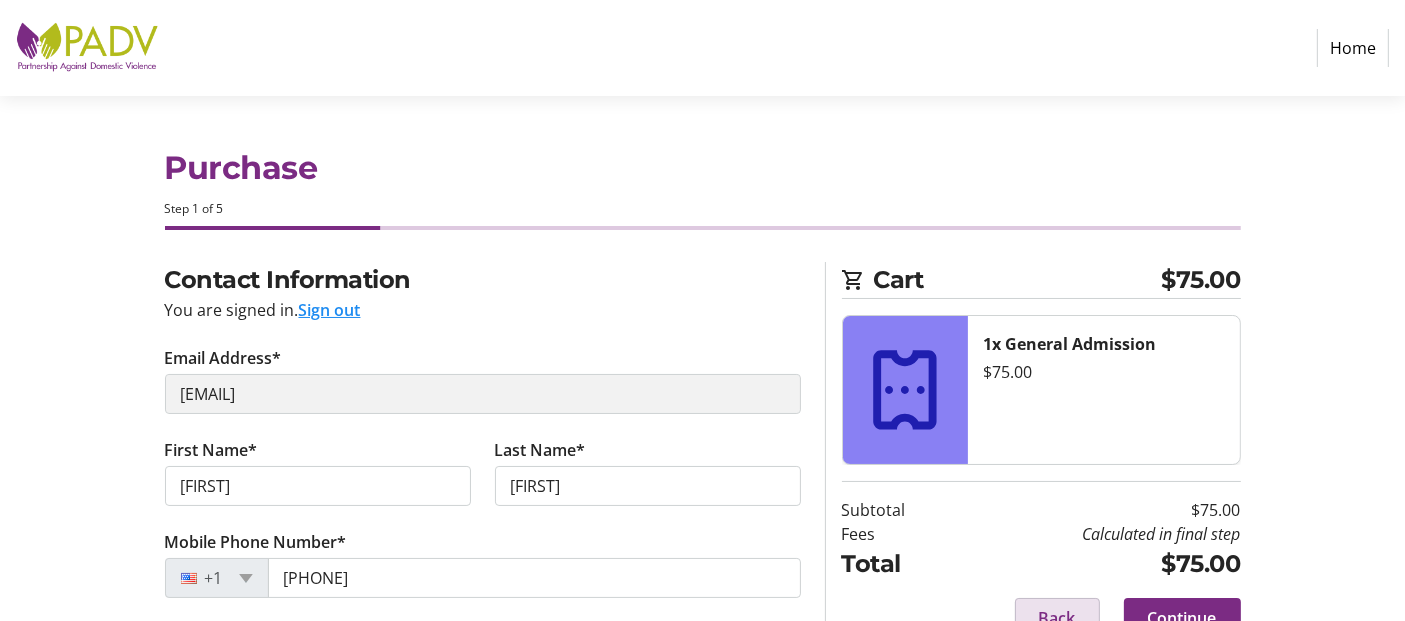 click on "Back" 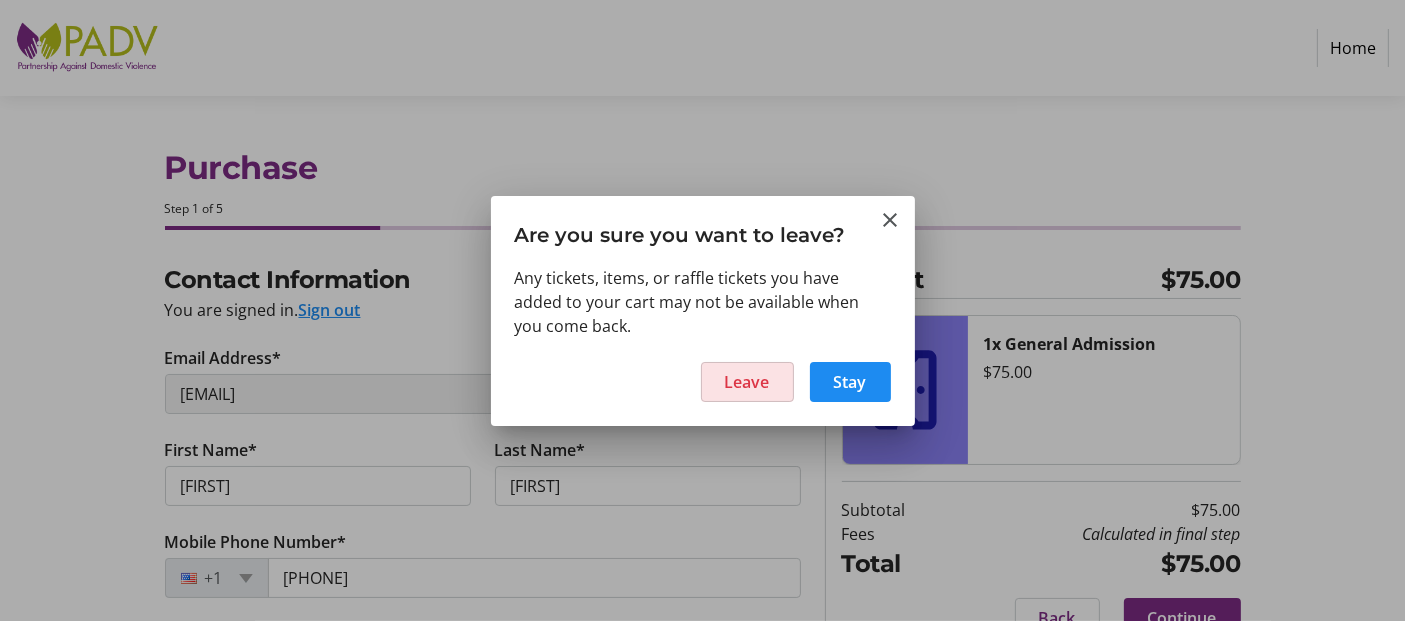 click on "Leave" at bounding box center (747, 382) 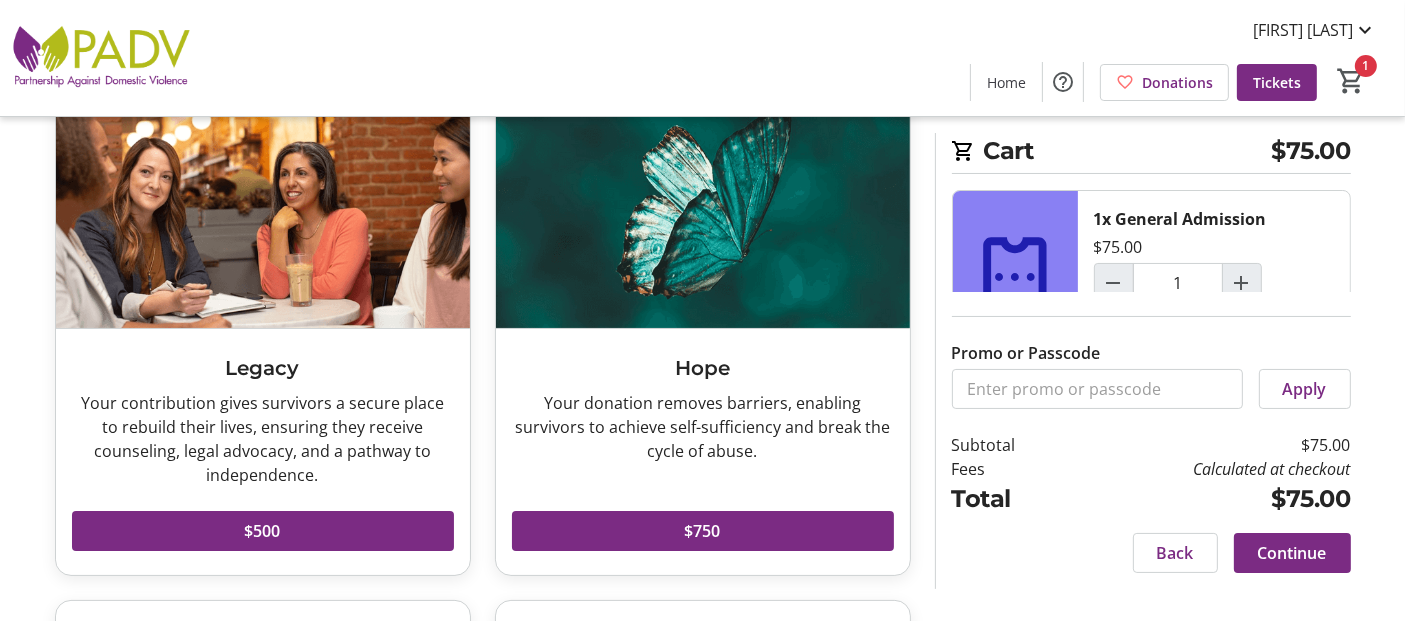 scroll, scrollTop: 333, scrollLeft: 0, axis: vertical 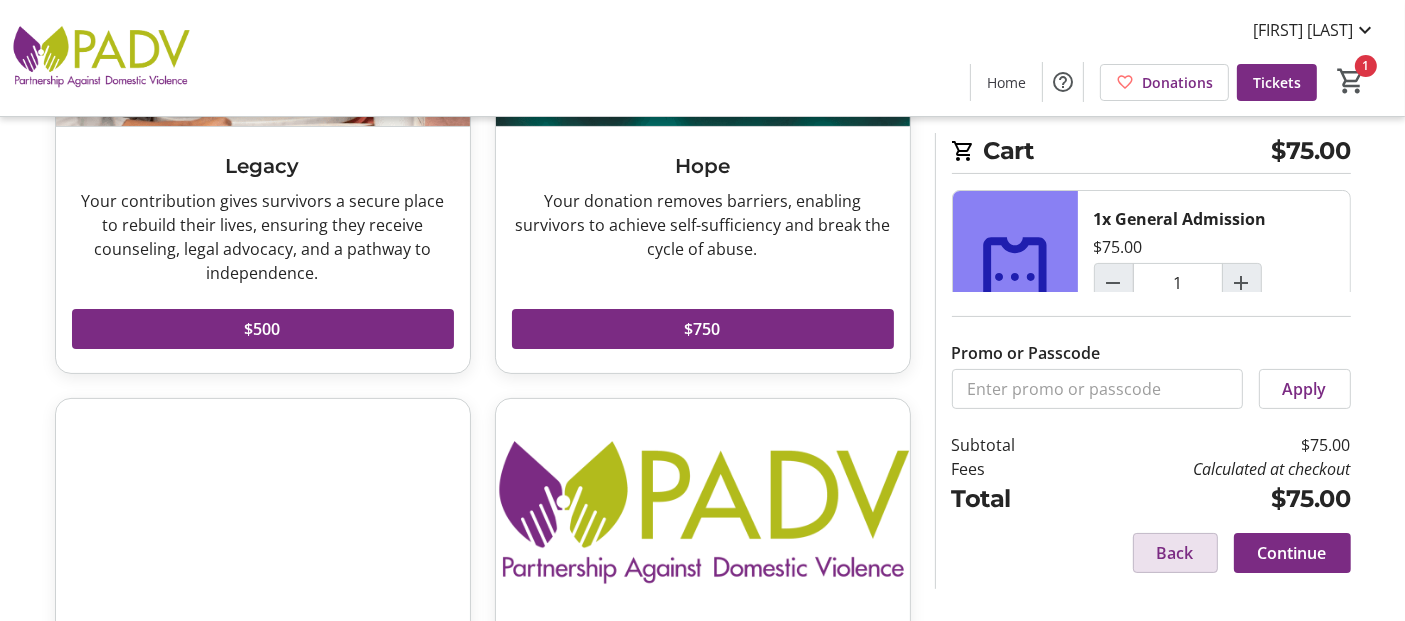 click on "Back" 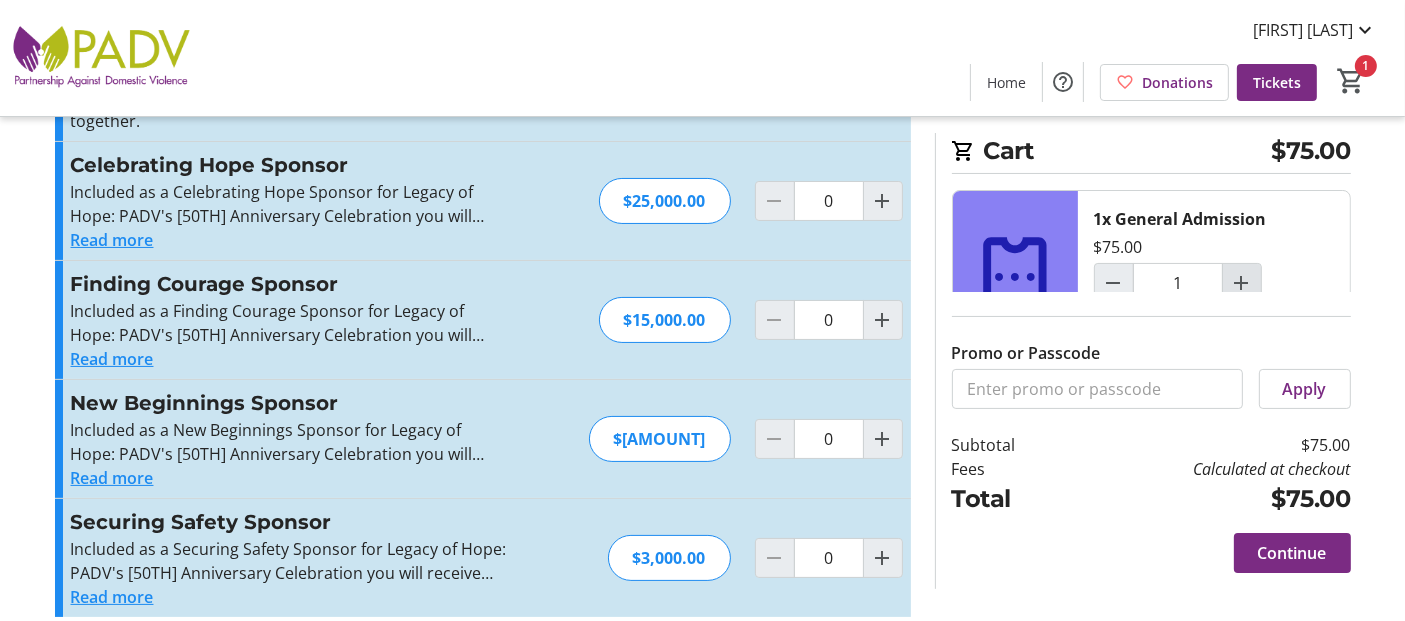 scroll, scrollTop: 255, scrollLeft: 0, axis: vertical 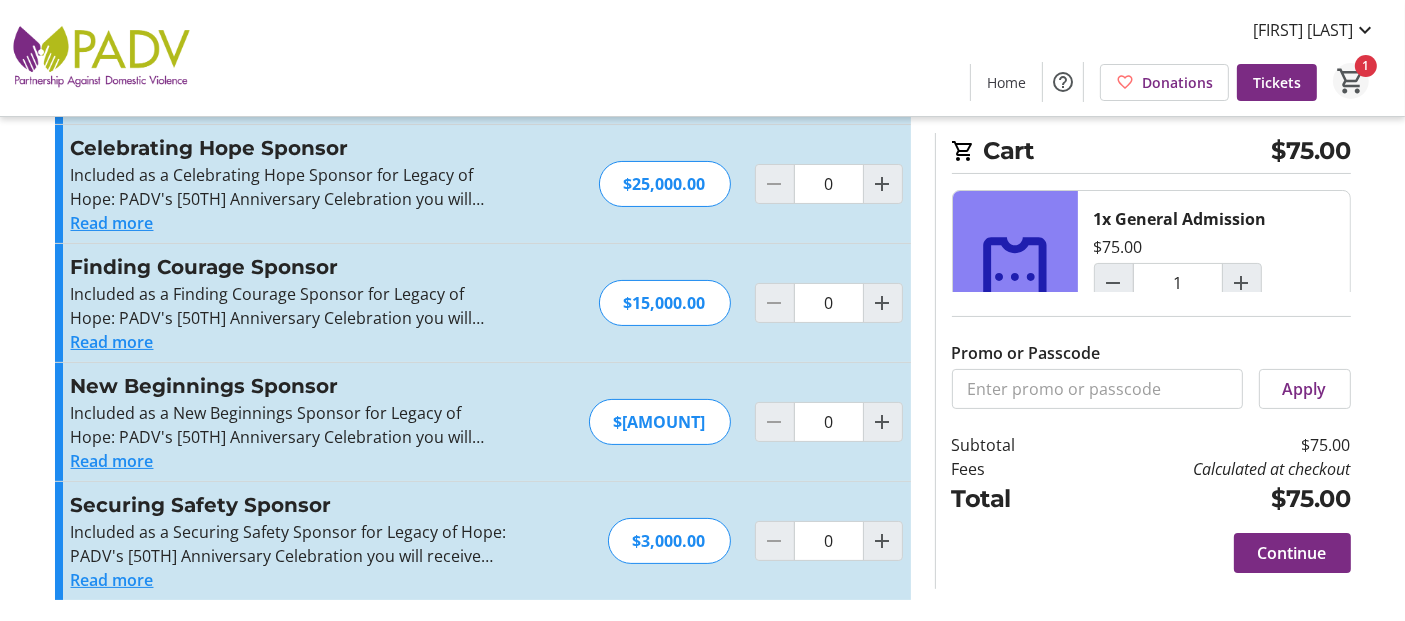 click on "1" 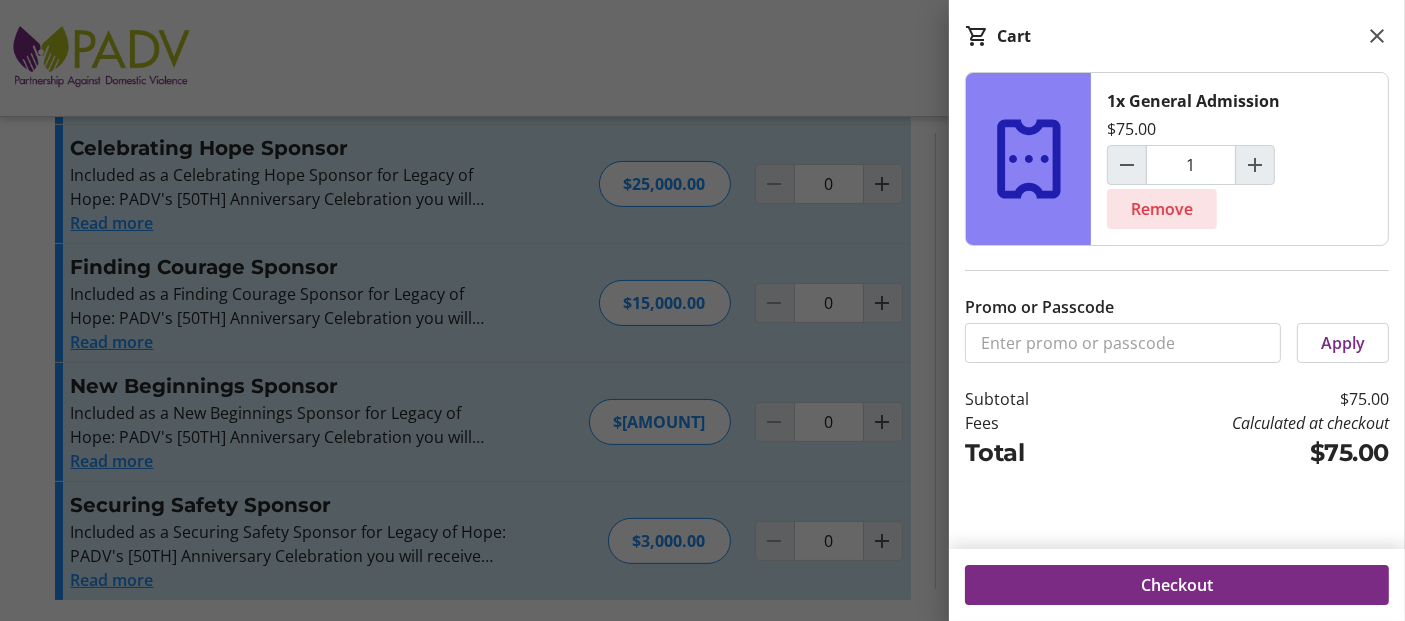 click on "Remove" 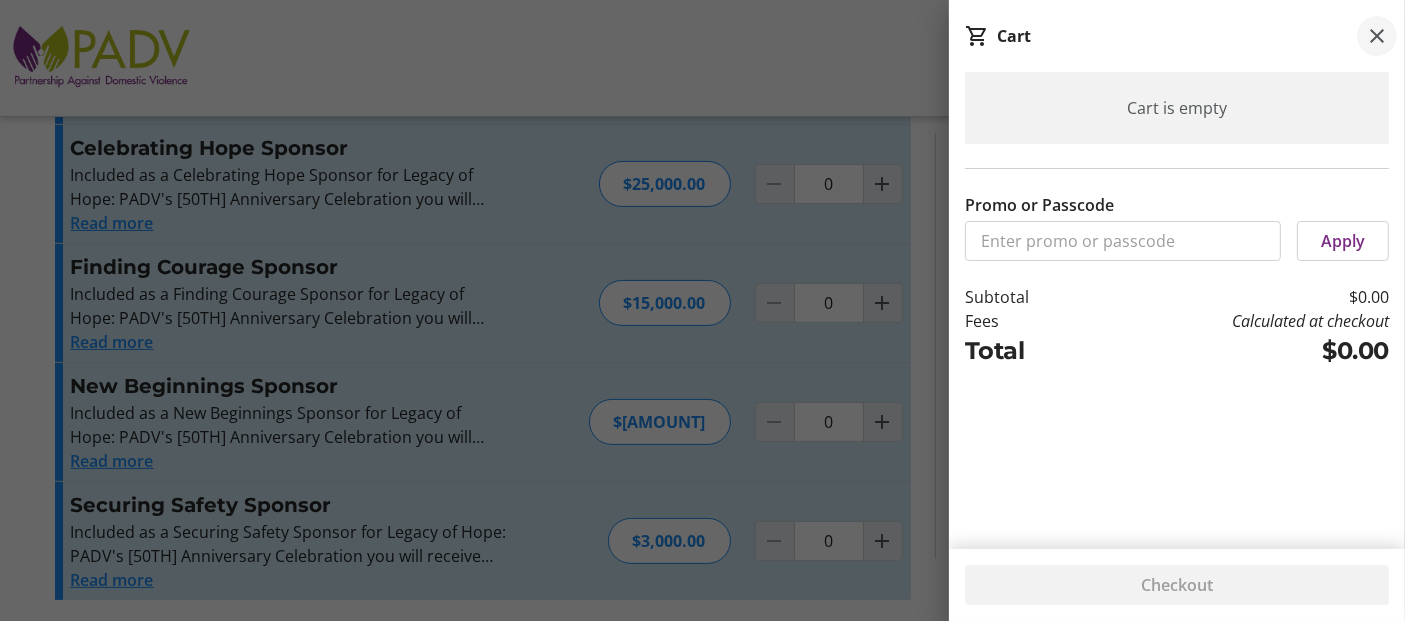 click 